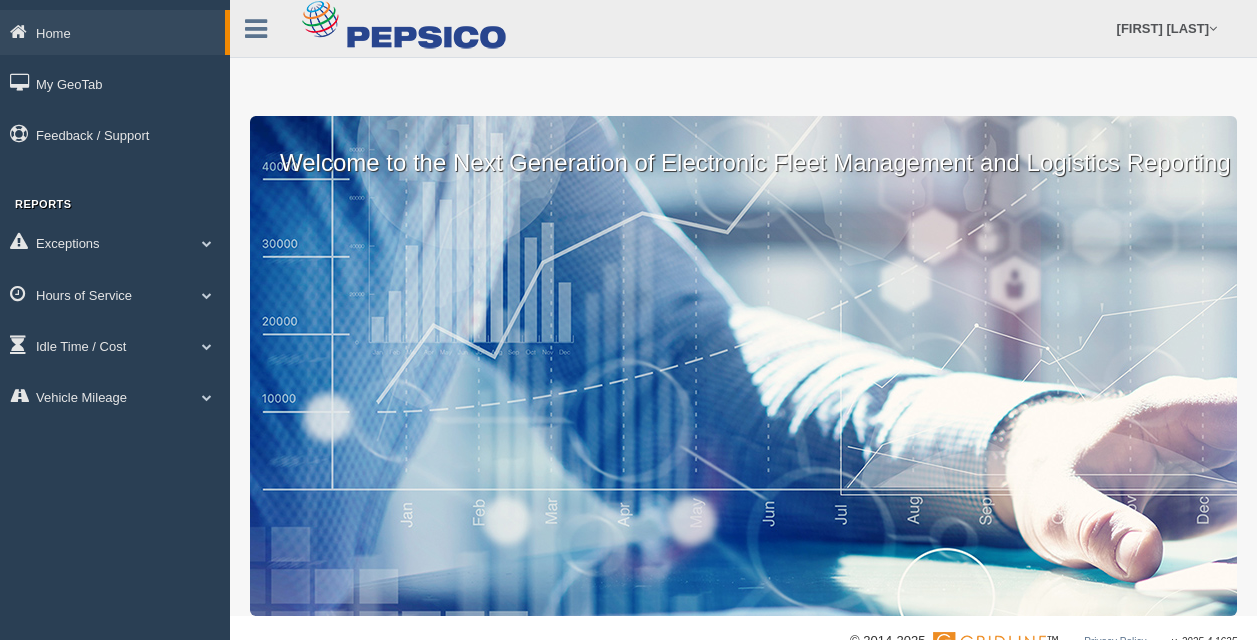 scroll, scrollTop: 0, scrollLeft: 0, axis: both 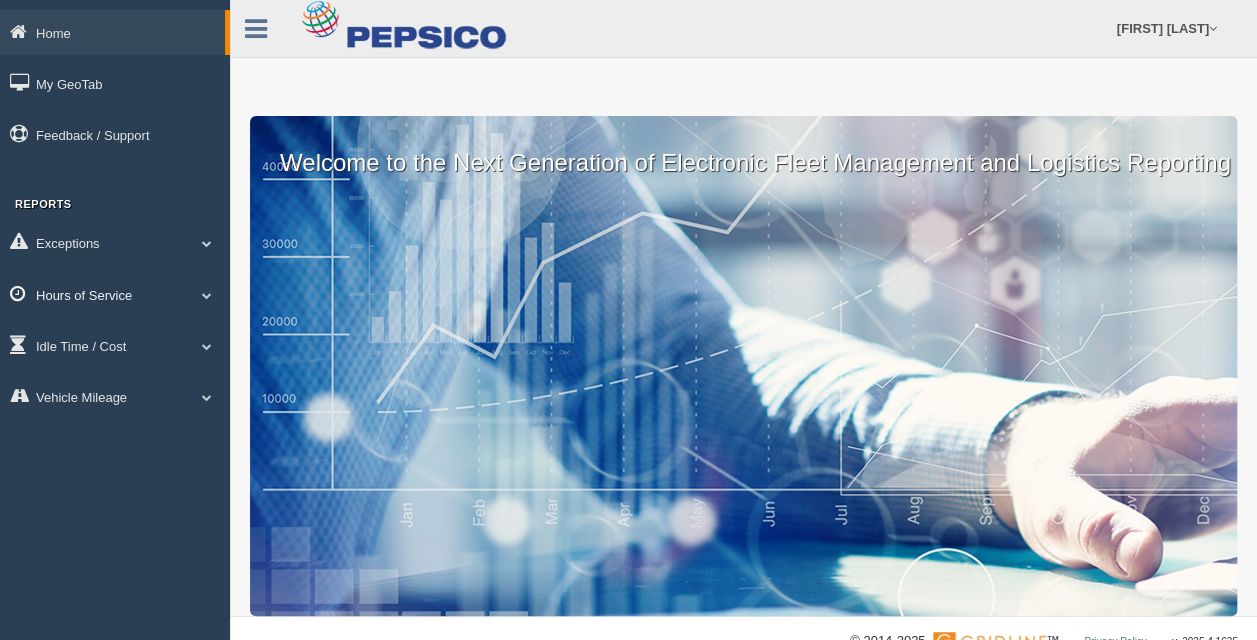click on "Hours of Service" at bounding box center [115, 294] 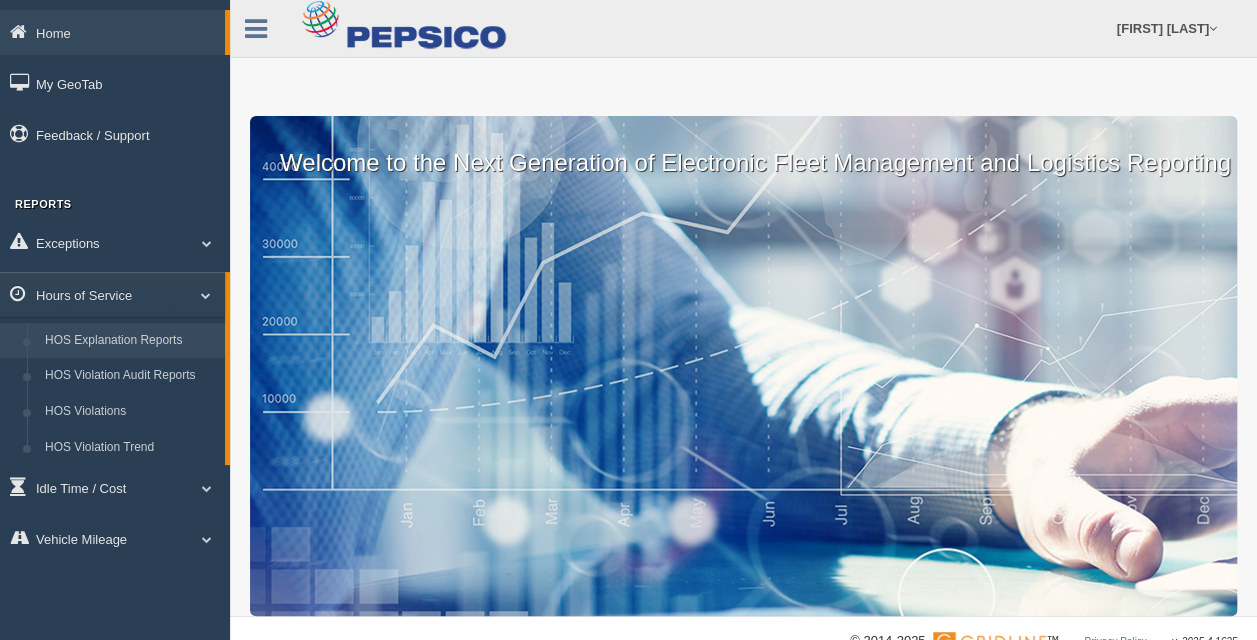 click on "HOS Explanation Reports" at bounding box center [130, 341] 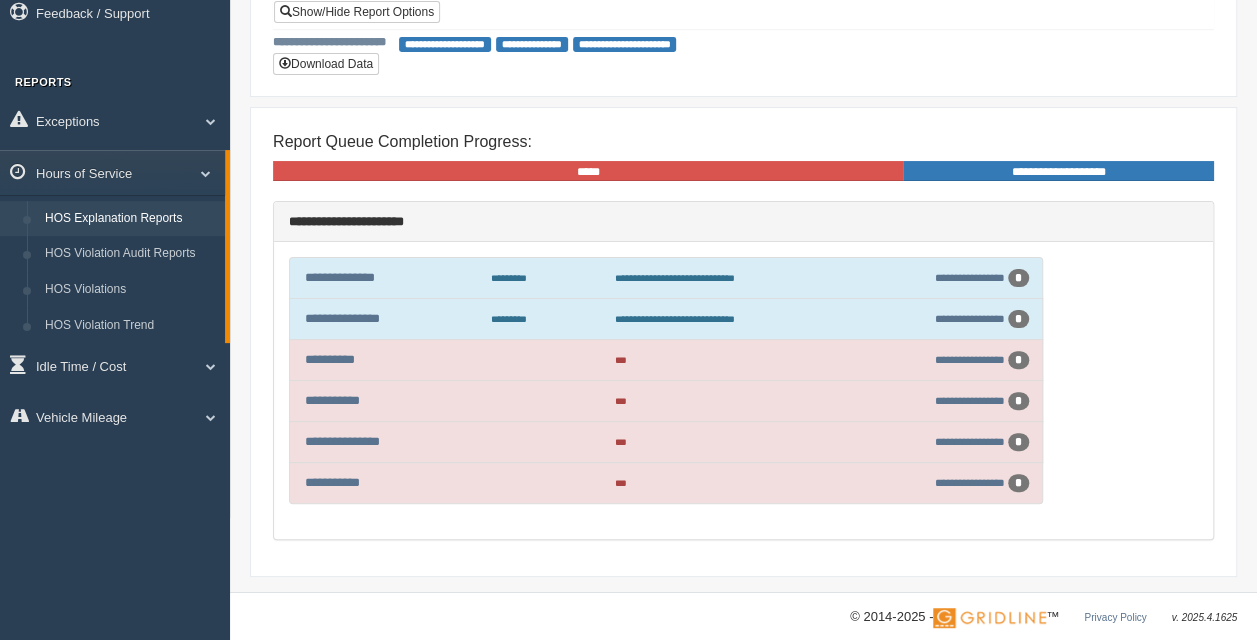 scroll, scrollTop: 135, scrollLeft: 0, axis: vertical 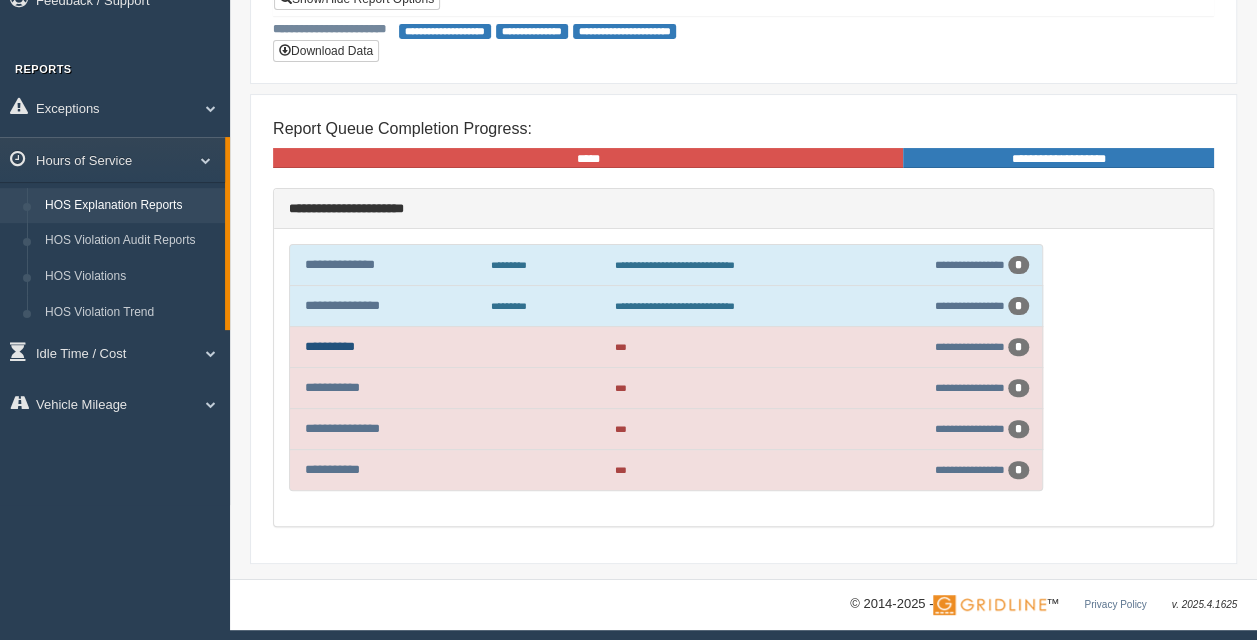 click on "**********" at bounding box center (330, 346) 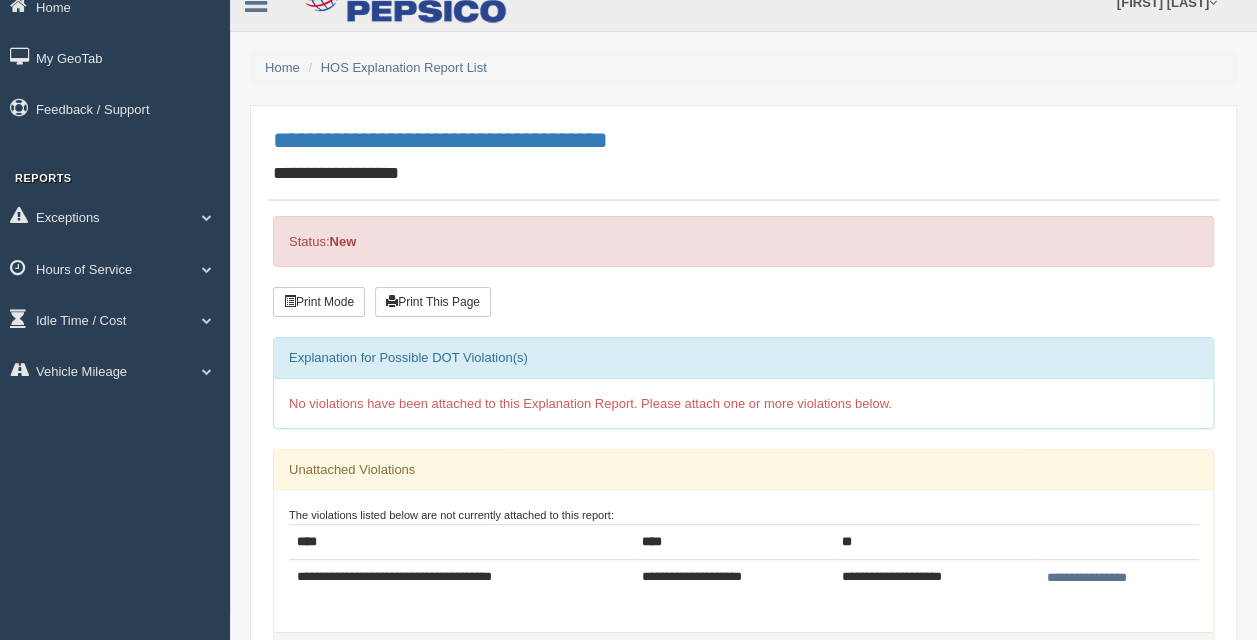 scroll, scrollTop: 100, scrollLeft: 0, axis: vertical 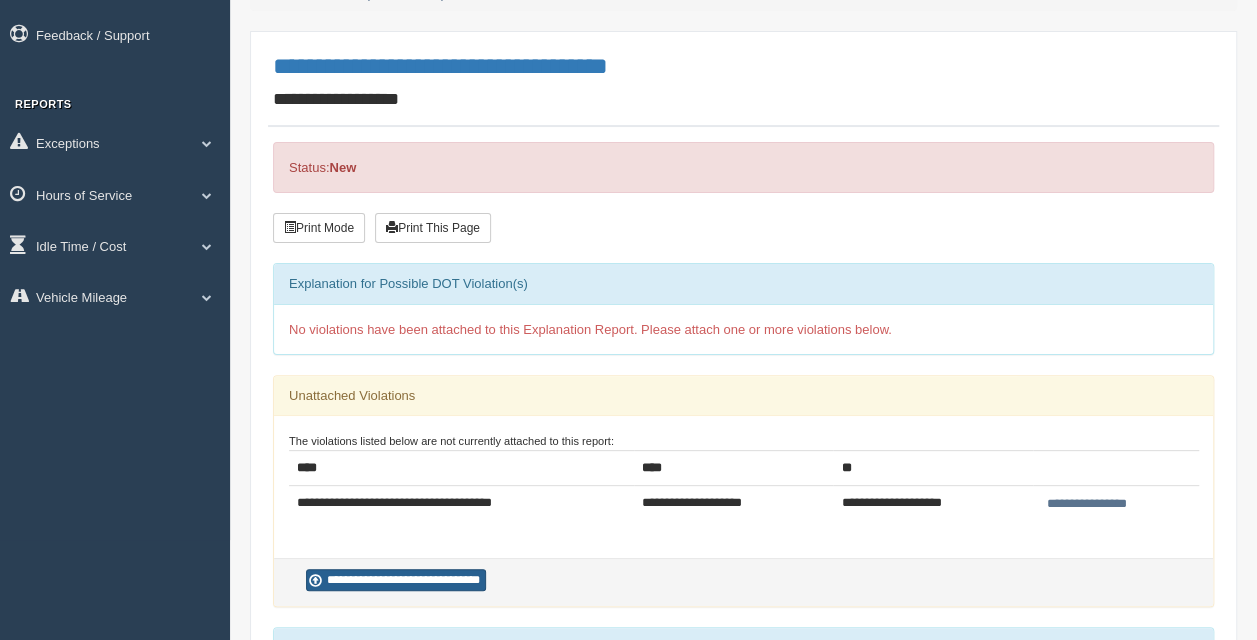 click on "**********" at bounding box center (396, 580) 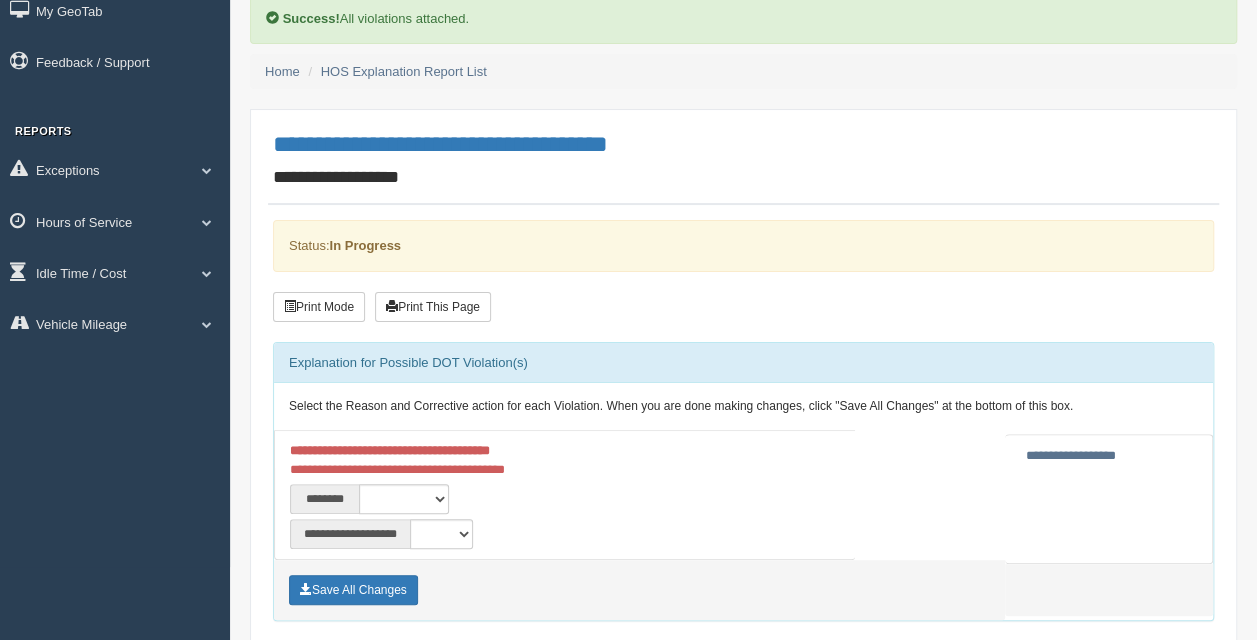 scroll, scrollTop: 100, scrollLeft: 0, axis: vertical 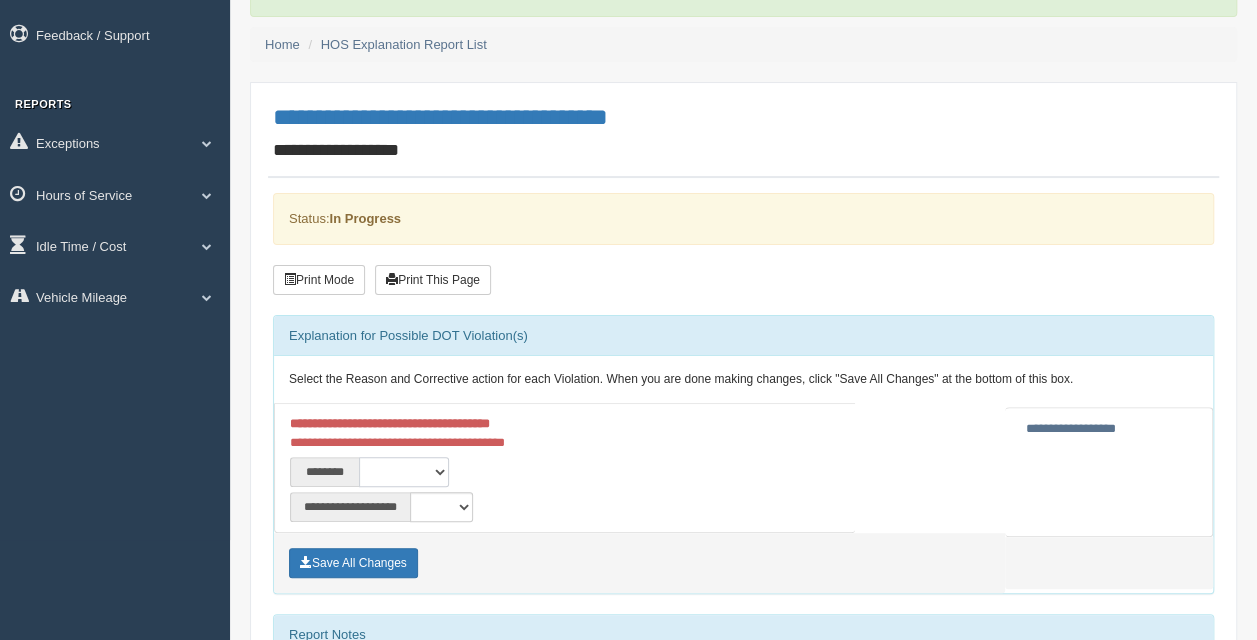 click on "**********" at bounding box center [404, 472] 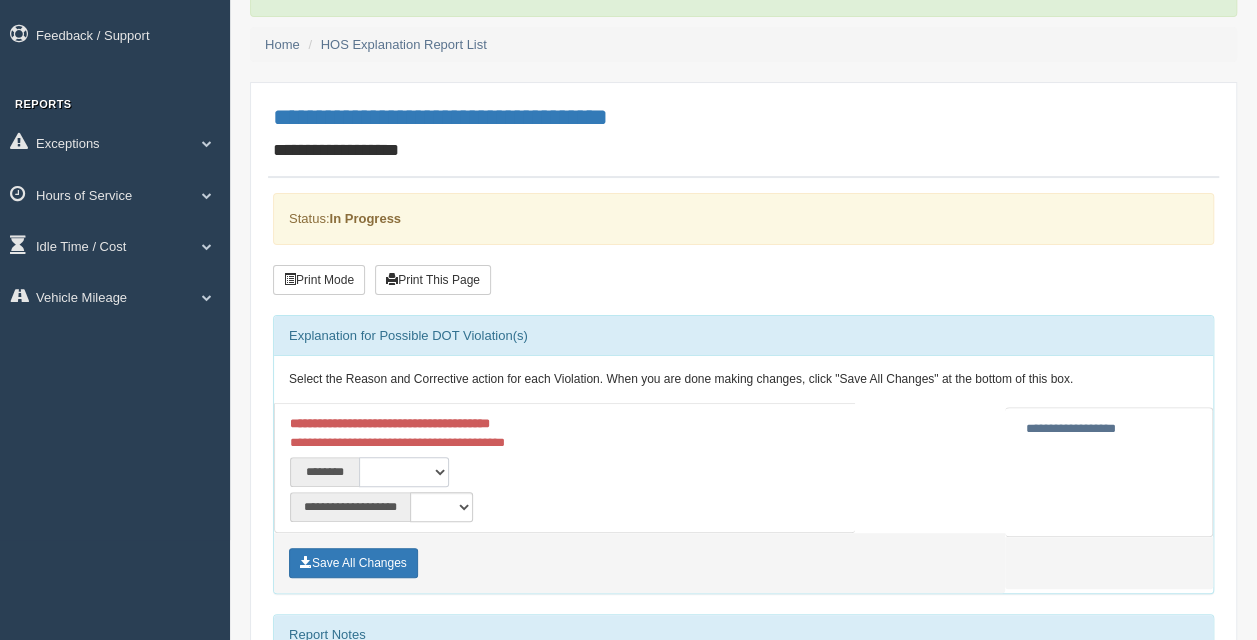 select on "***" 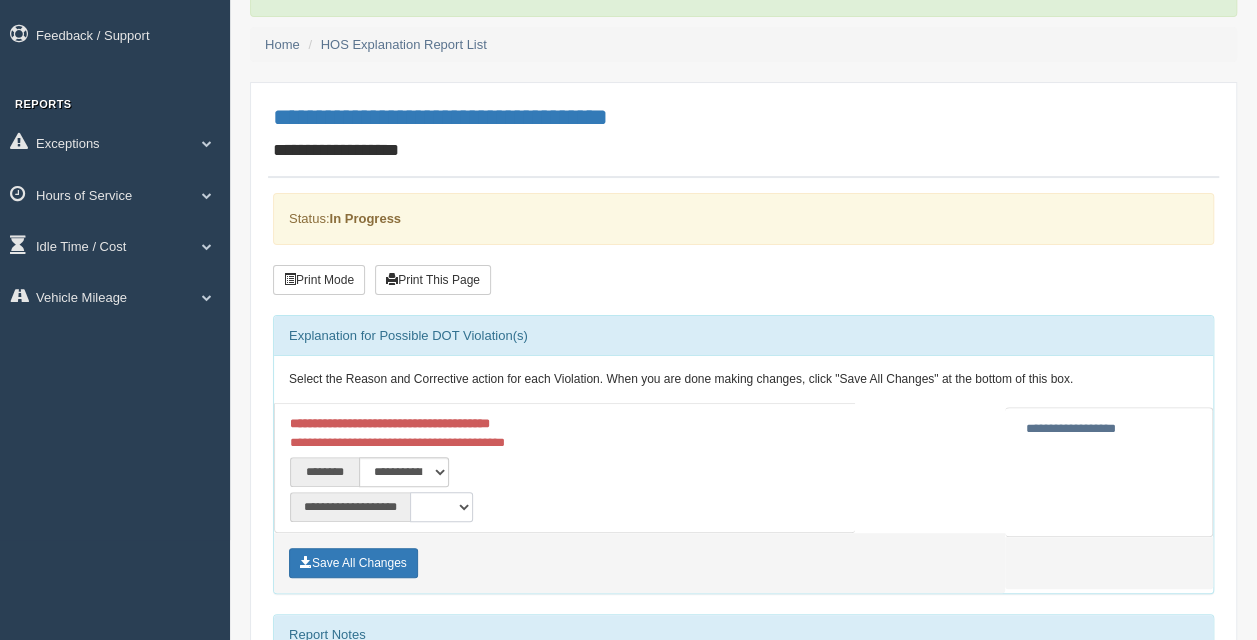 click on "**********" at bounding box center [441, 507] 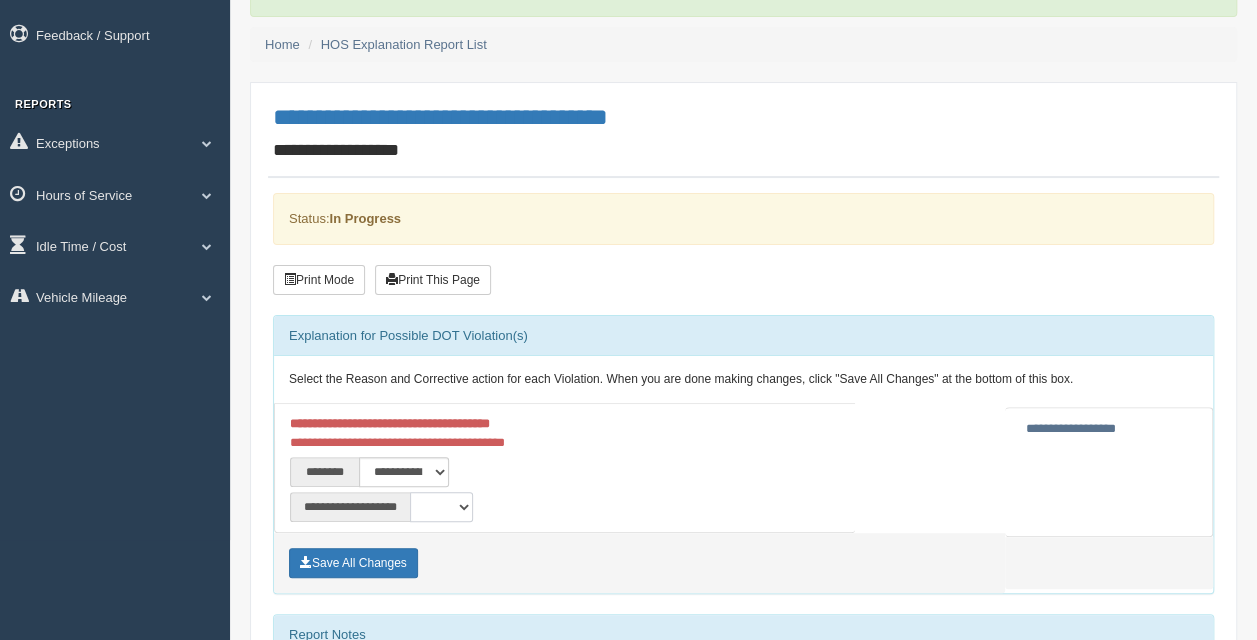 select on "*" 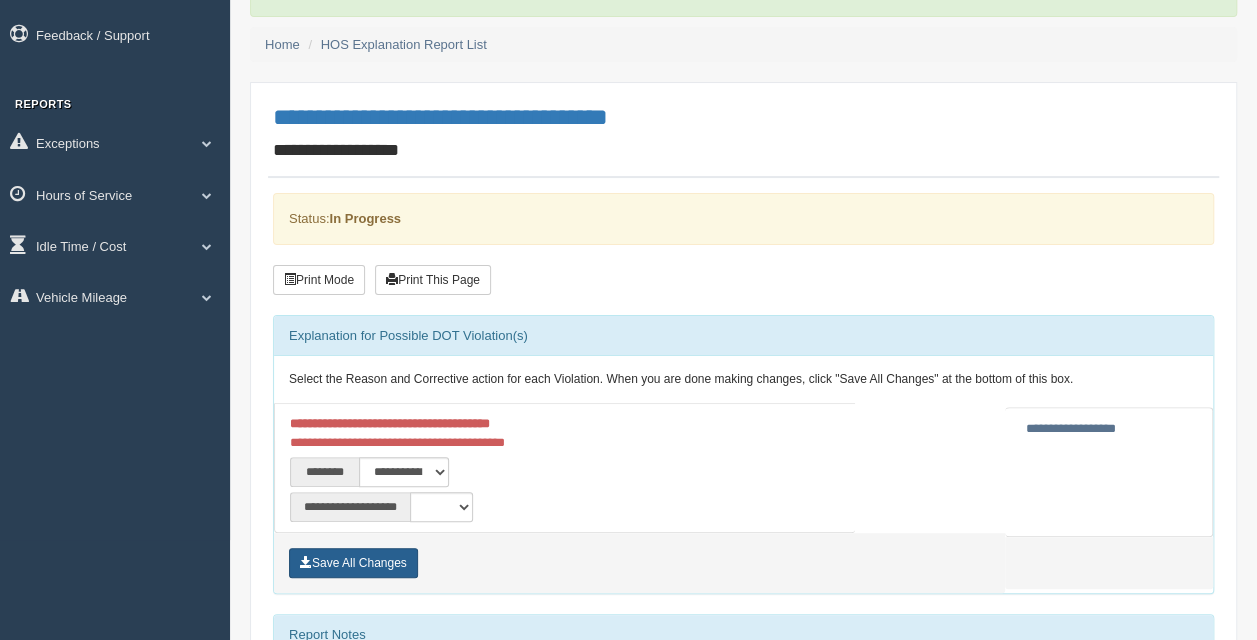 click on "Save All Changes" at bounding box center (353, 563) 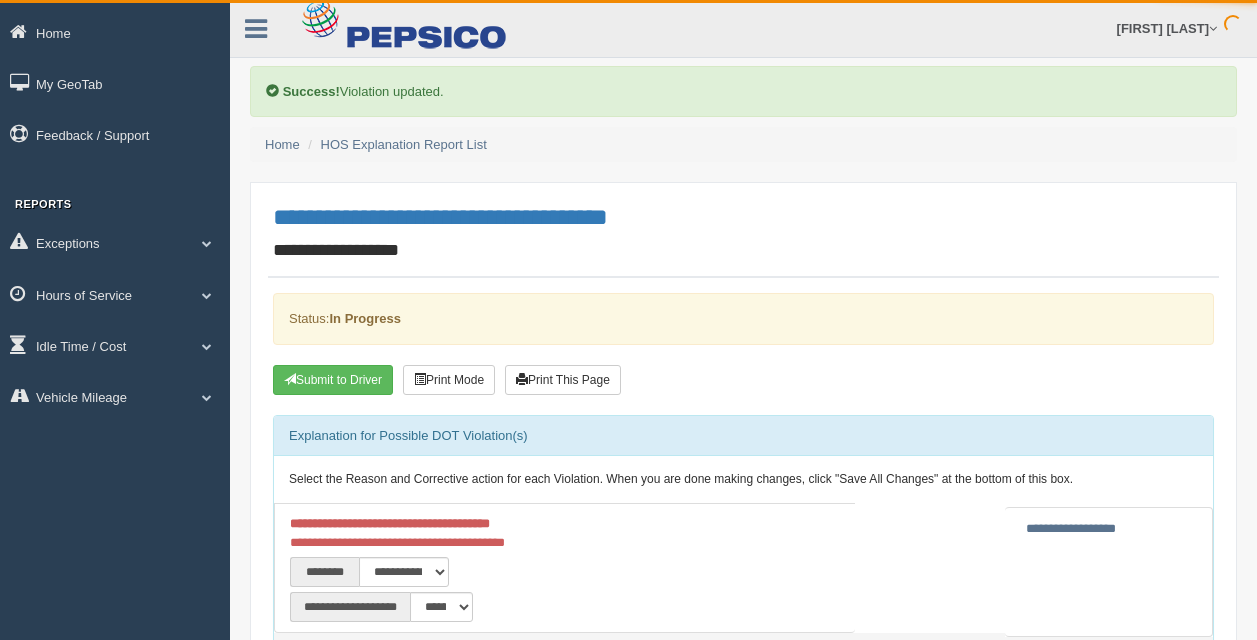 scroll, scrollTop: 0, scrollLeft: 0, axis: both 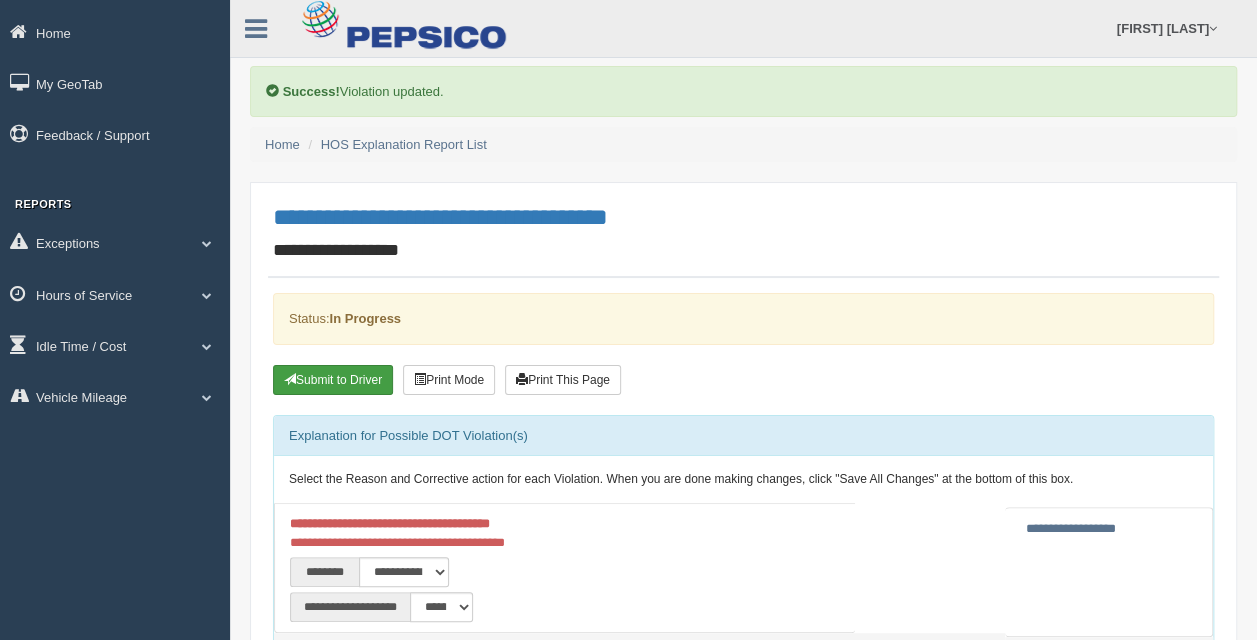 click on "Submit to Driver" at bounding box center [333, 380] 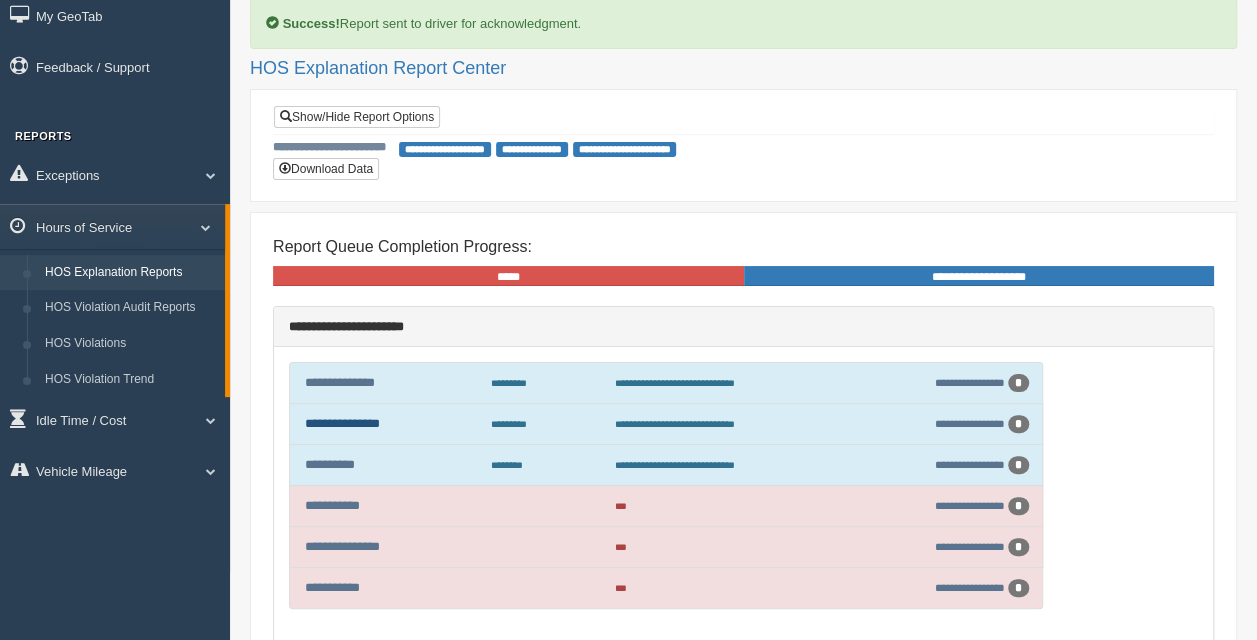 scroll, scrollTop: 186, scrollLeft: 0, axis: vertical 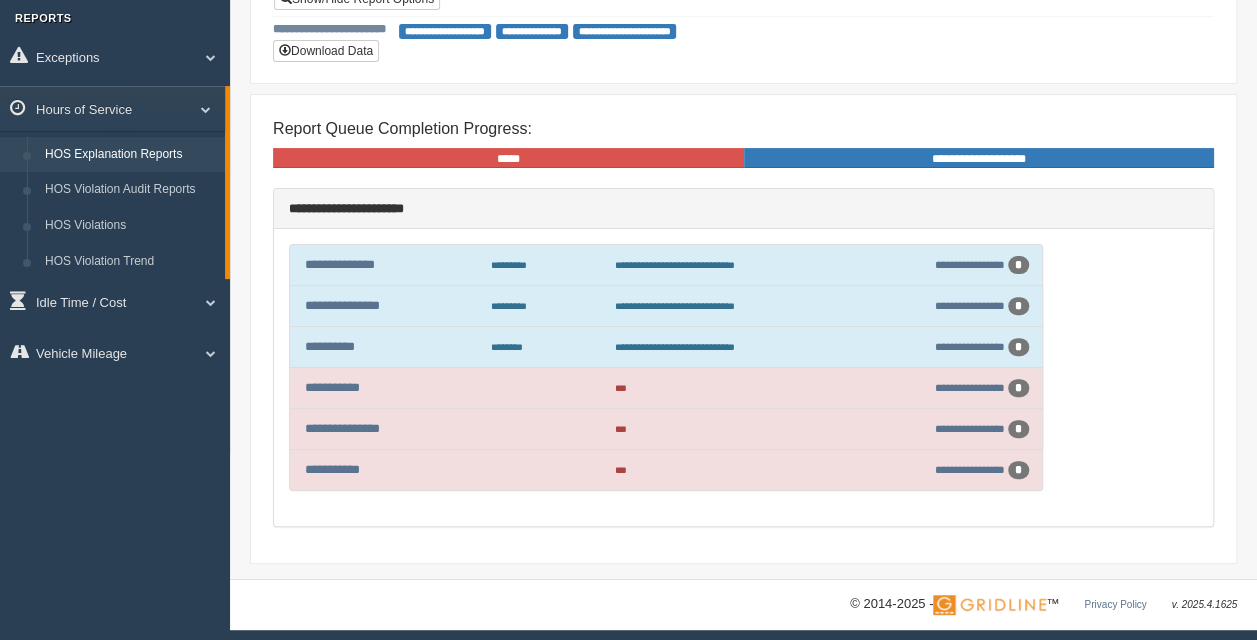 click on "**********" at bounding box center (388, 469) 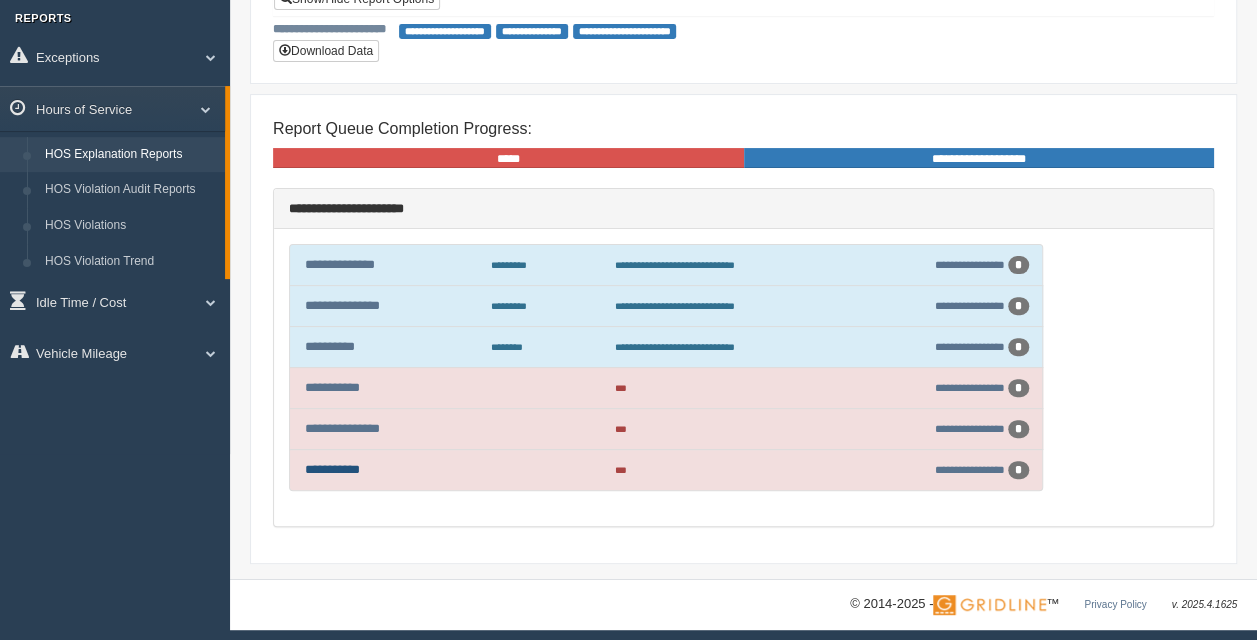 click on "**********" at bounding box center [332, 469] 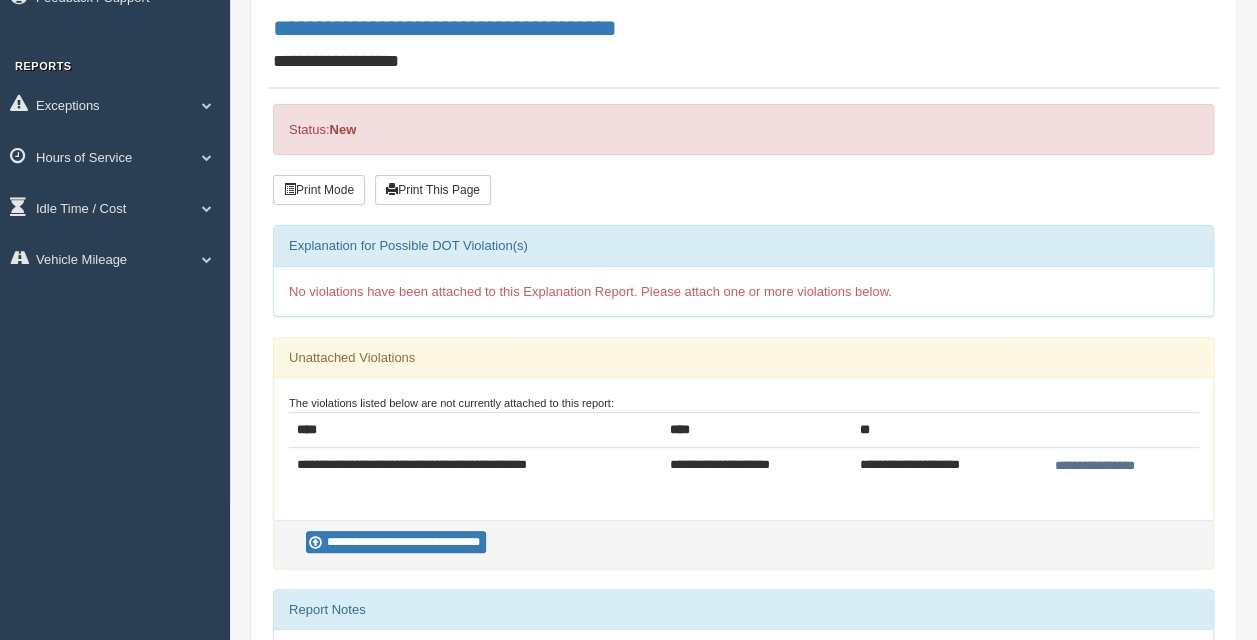 scroll, scrollTop: 200, scrollLeft: 0, axis: vertical 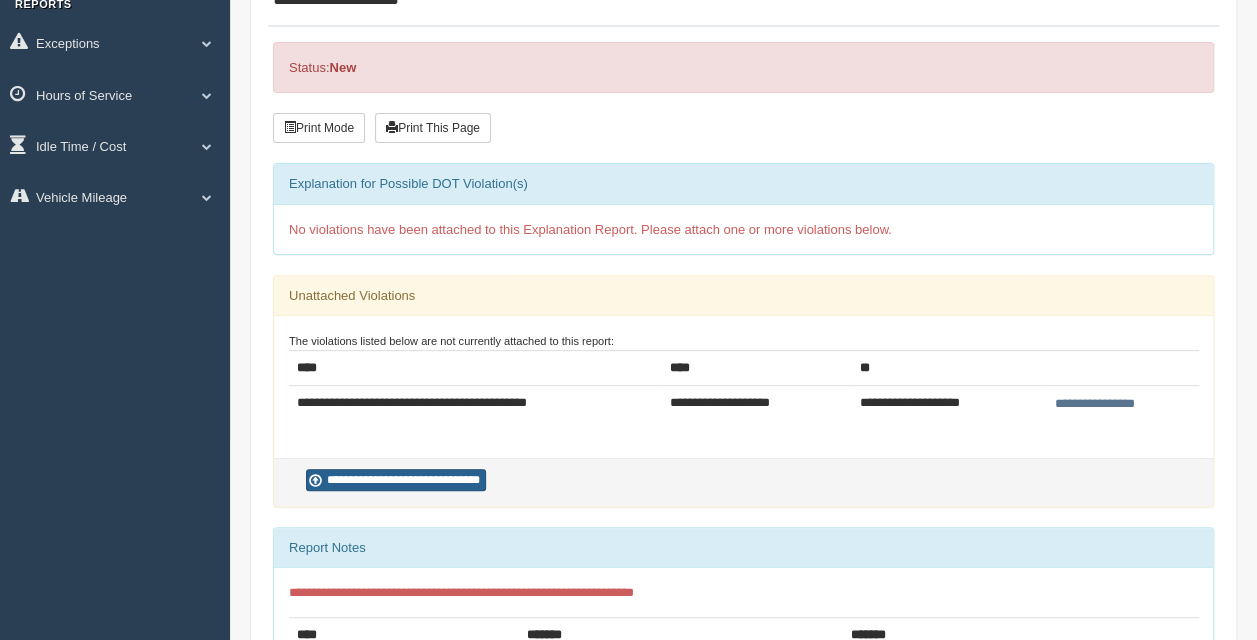 click on "**********" at bounding box center (396, 480) 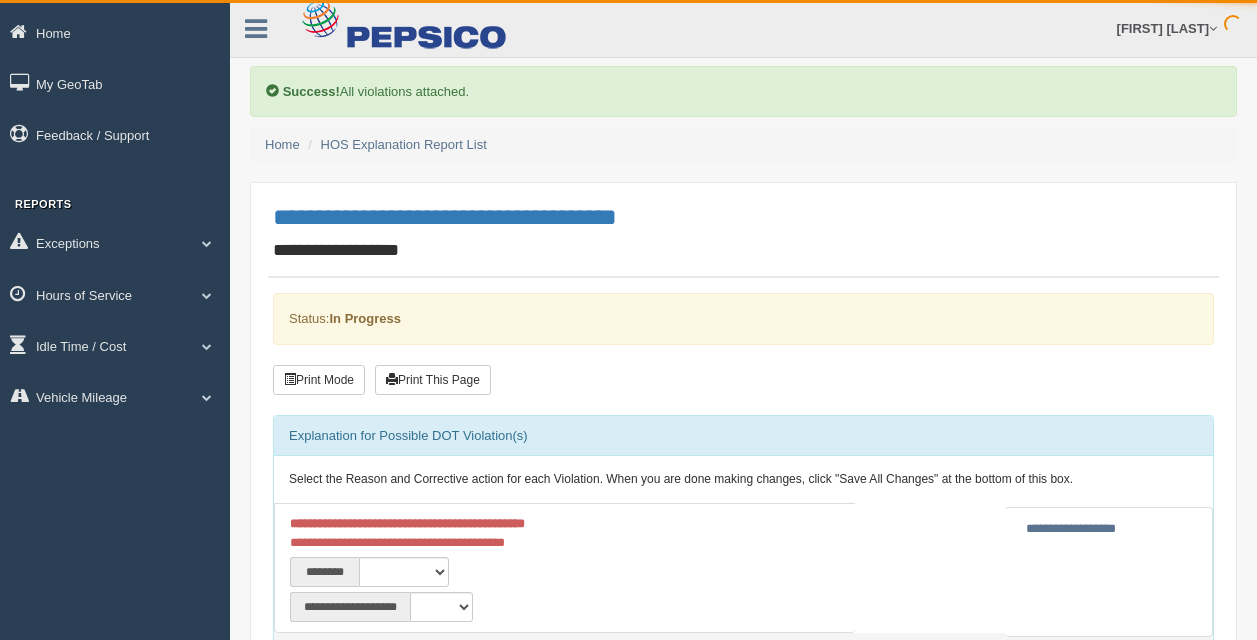 scroll, scrollTop: 0, scrollLeft: 0, axis: both 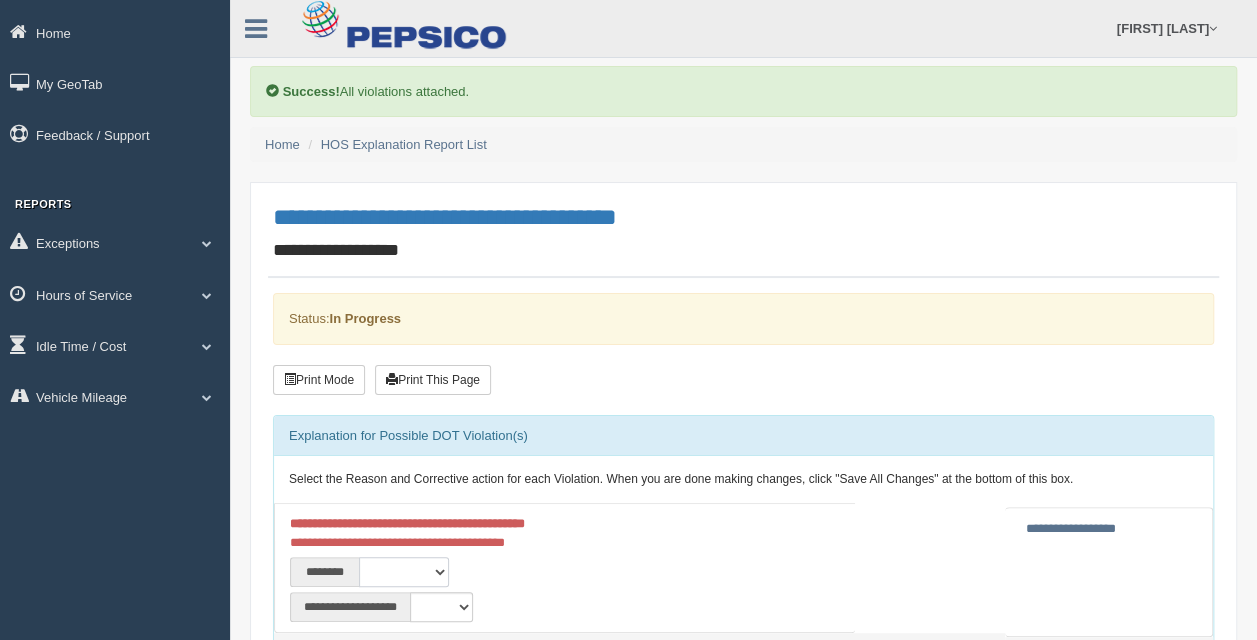 click on "**********" at bounding box center (404, 572) 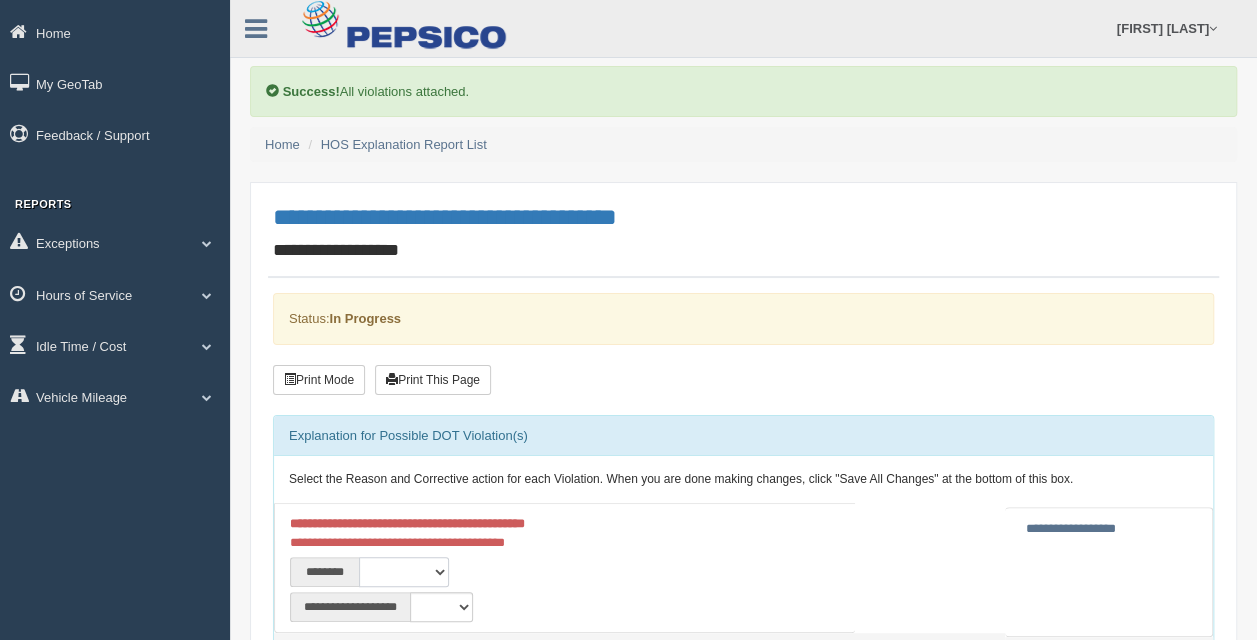 select on "***" 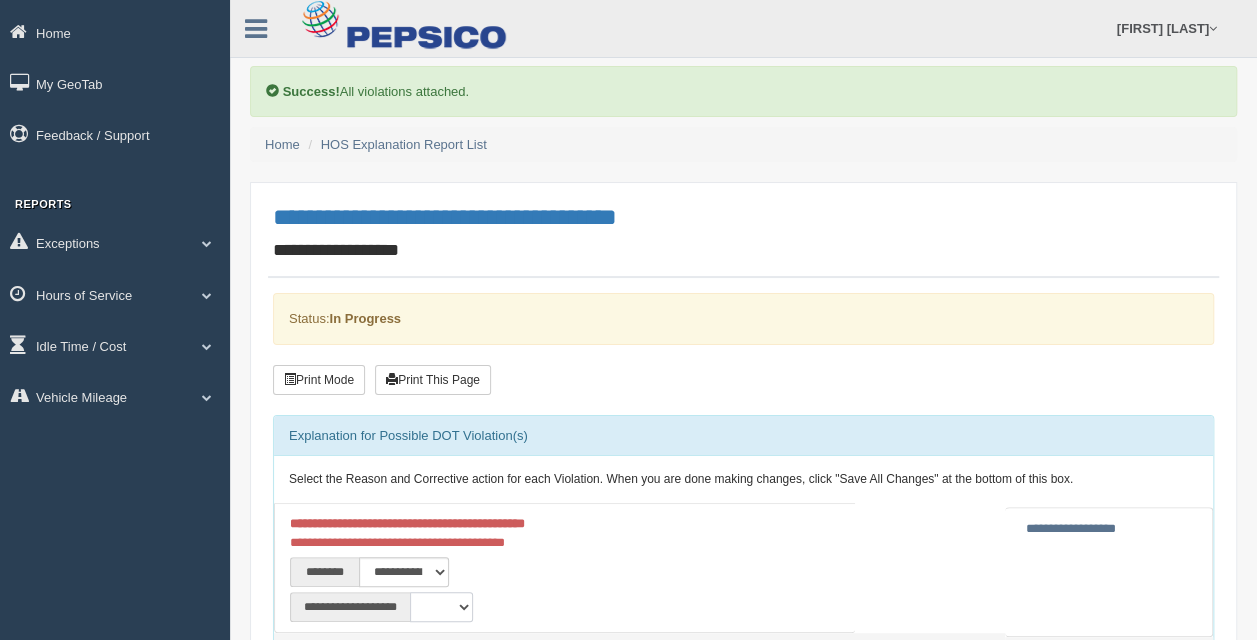 click on "**********" at bounding box center (441, 607) 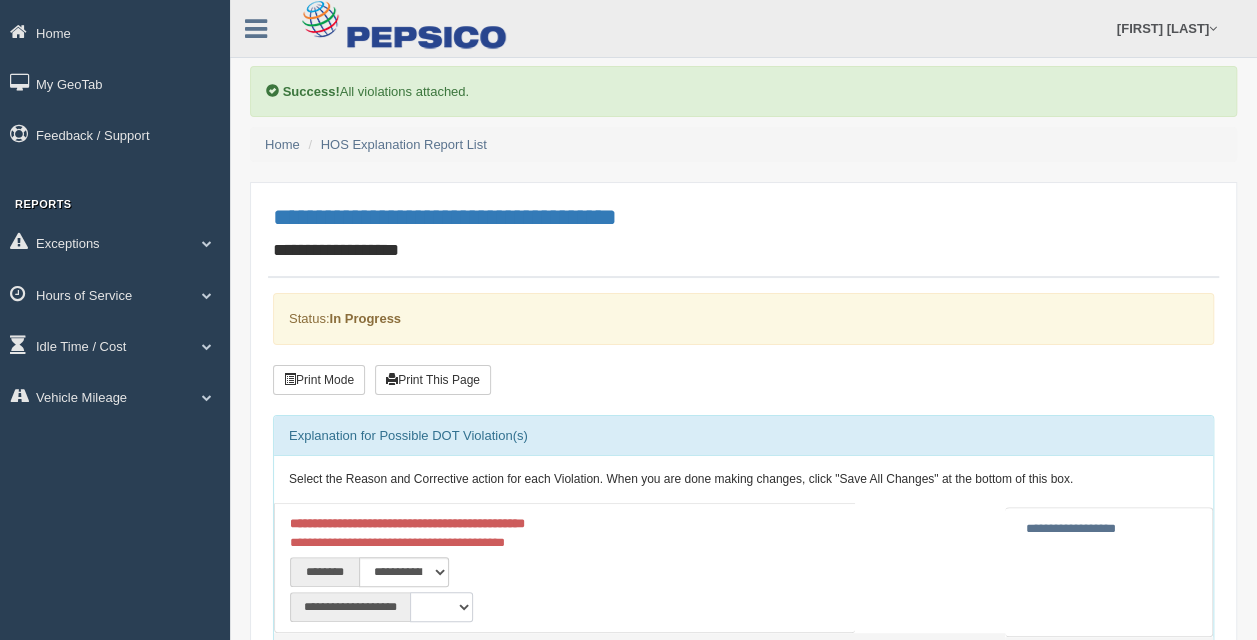 select on "*" 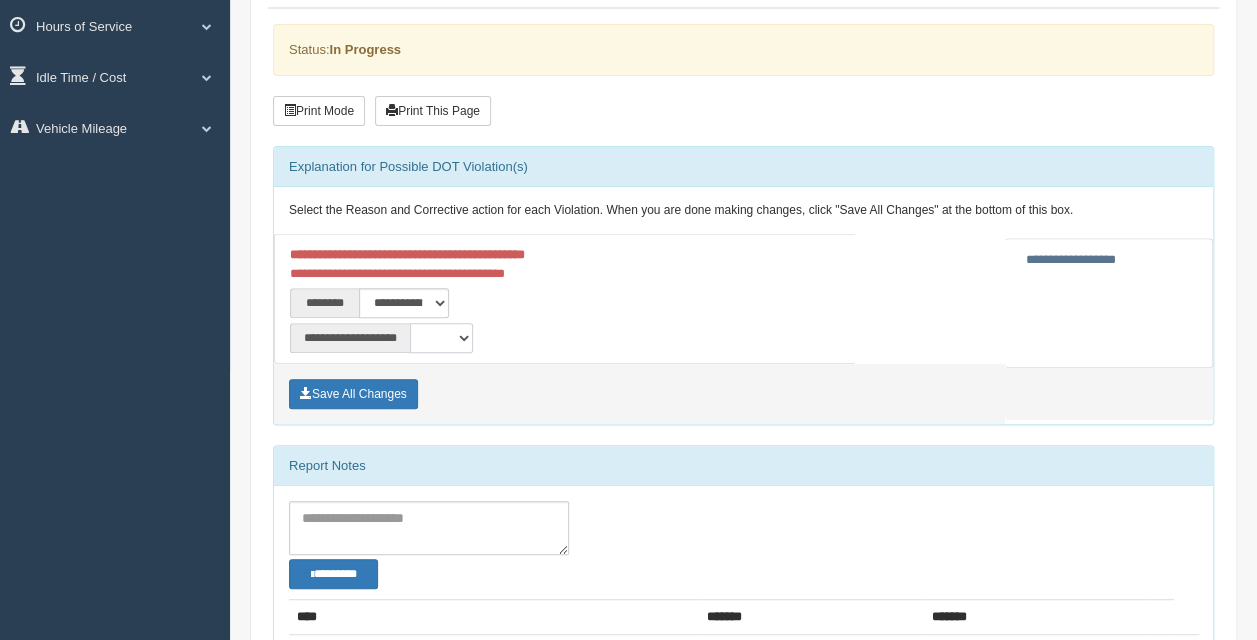 scroll, scrollTop: 300, scrollLeft: 0, axis: vertical 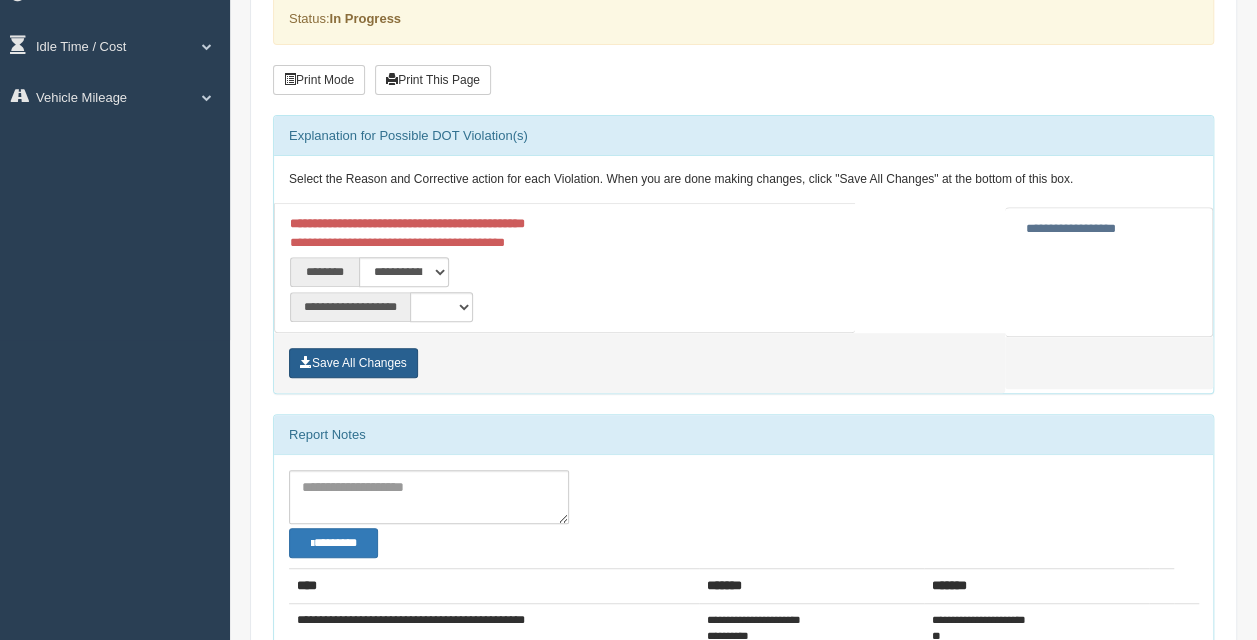 click on "Save All Changes" at bounding box center (353, 363) 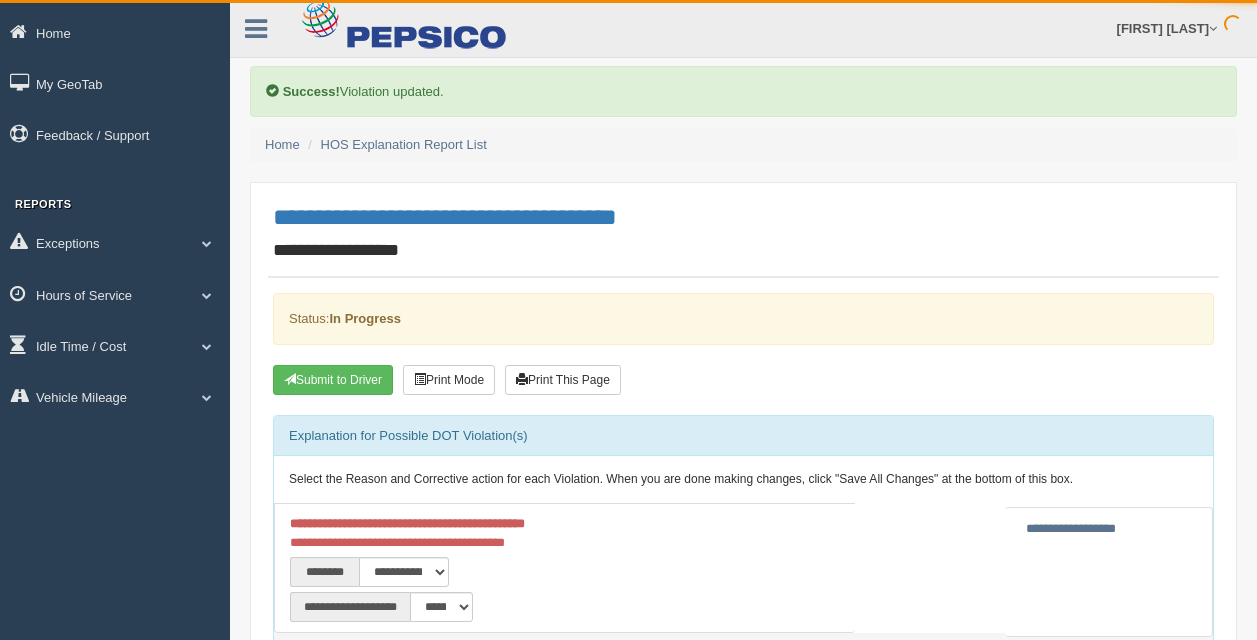 scroll, scrollTop: 0, scrollLeft: 0, axis: both 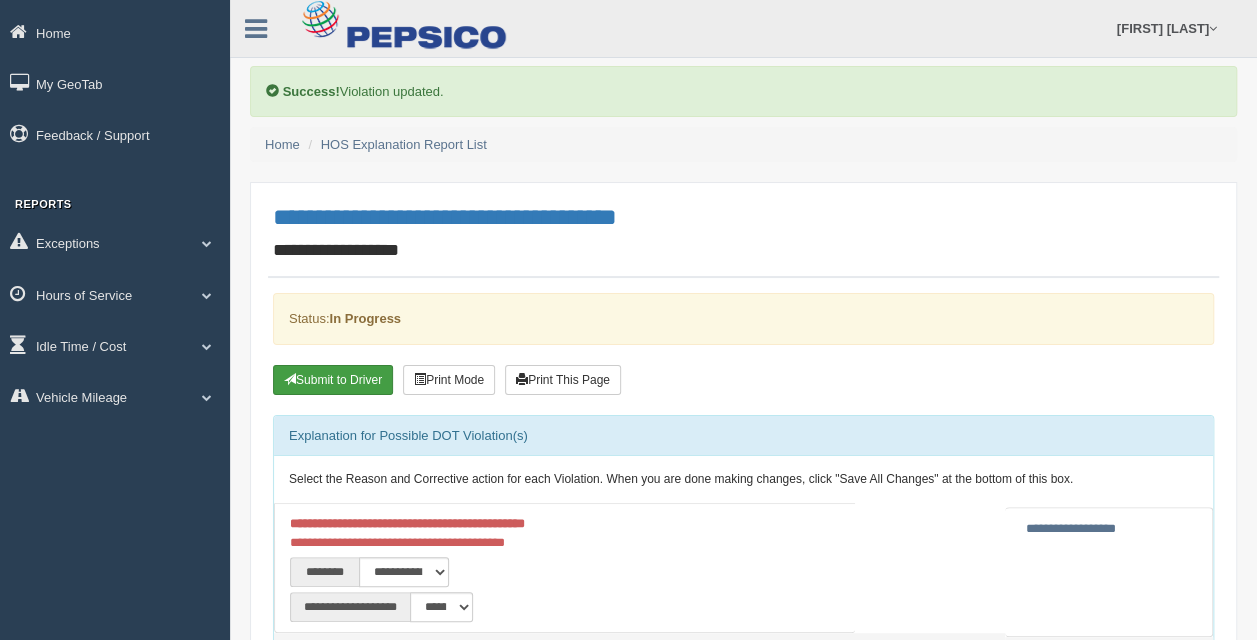 click on "Submit to Driver" at bounding box center (333, 380) 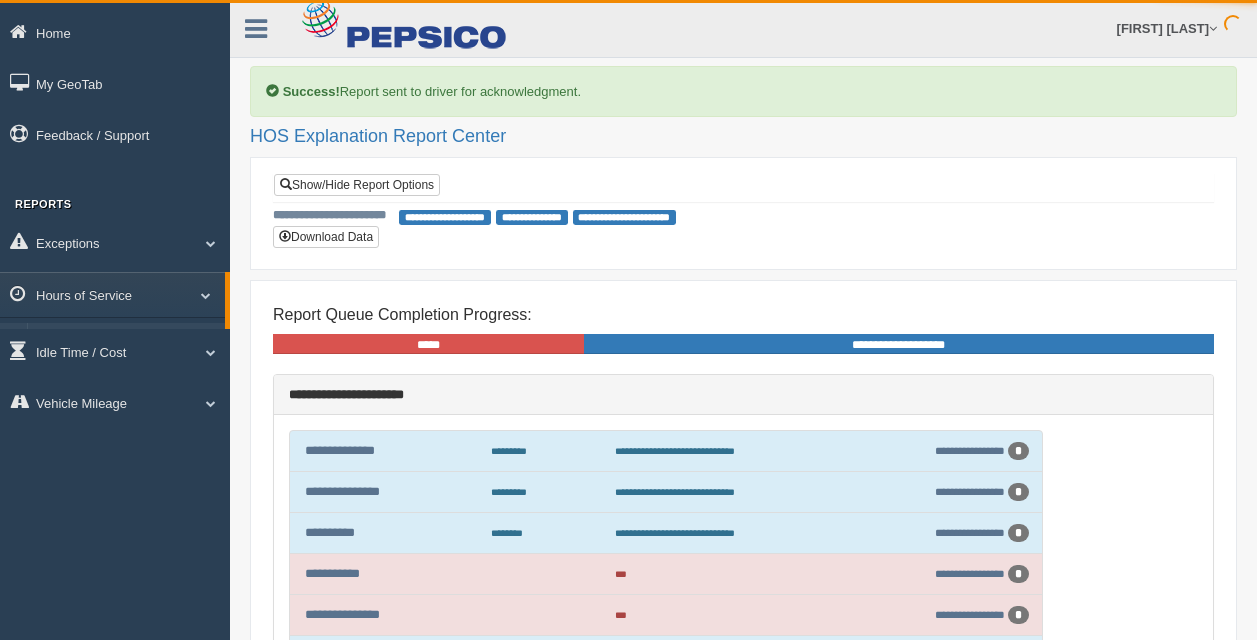 scroll, scrollTop: 0, scrollLeft: 0, axis: both 